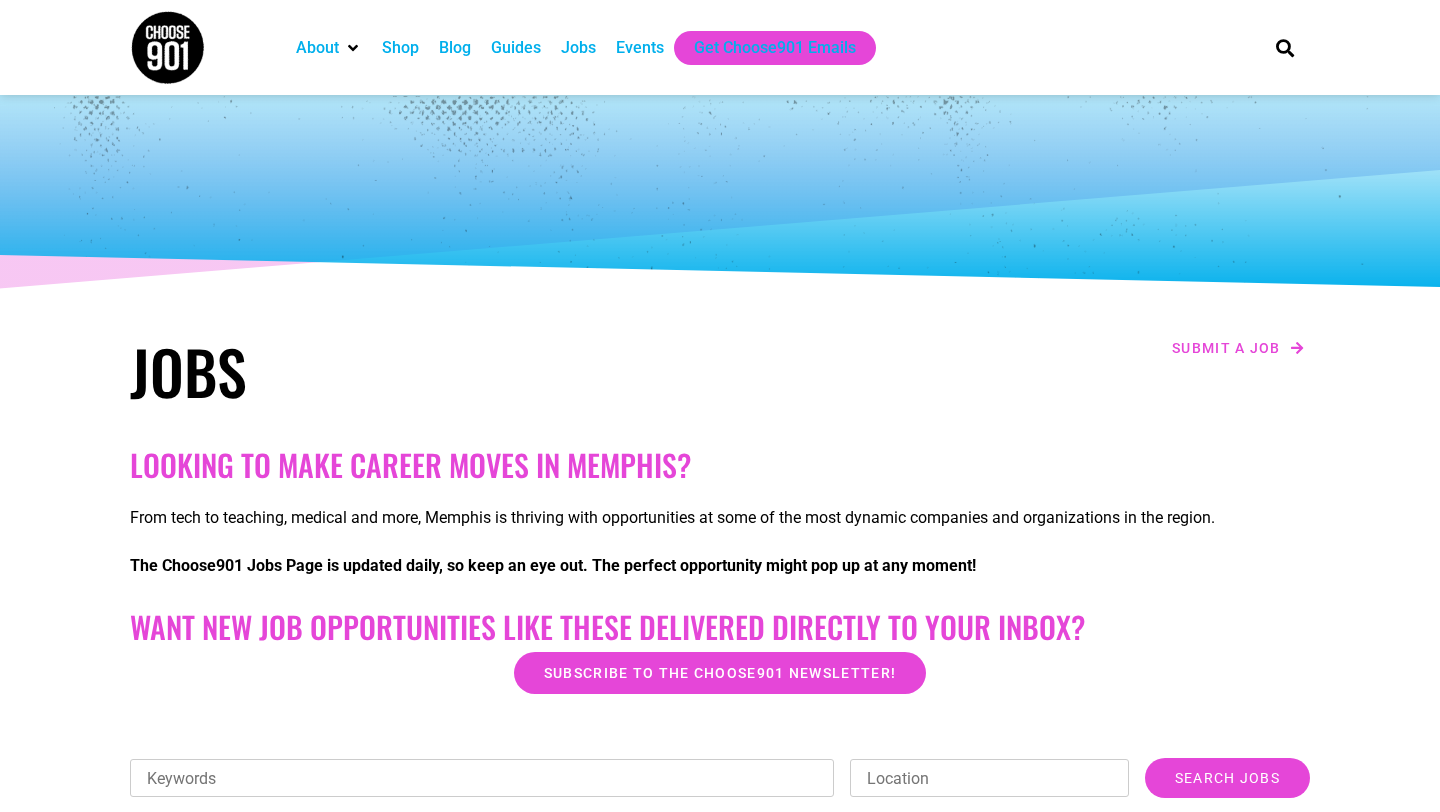 scroll, scrollTop: 454, scrollLeft: 0, axis: vertical 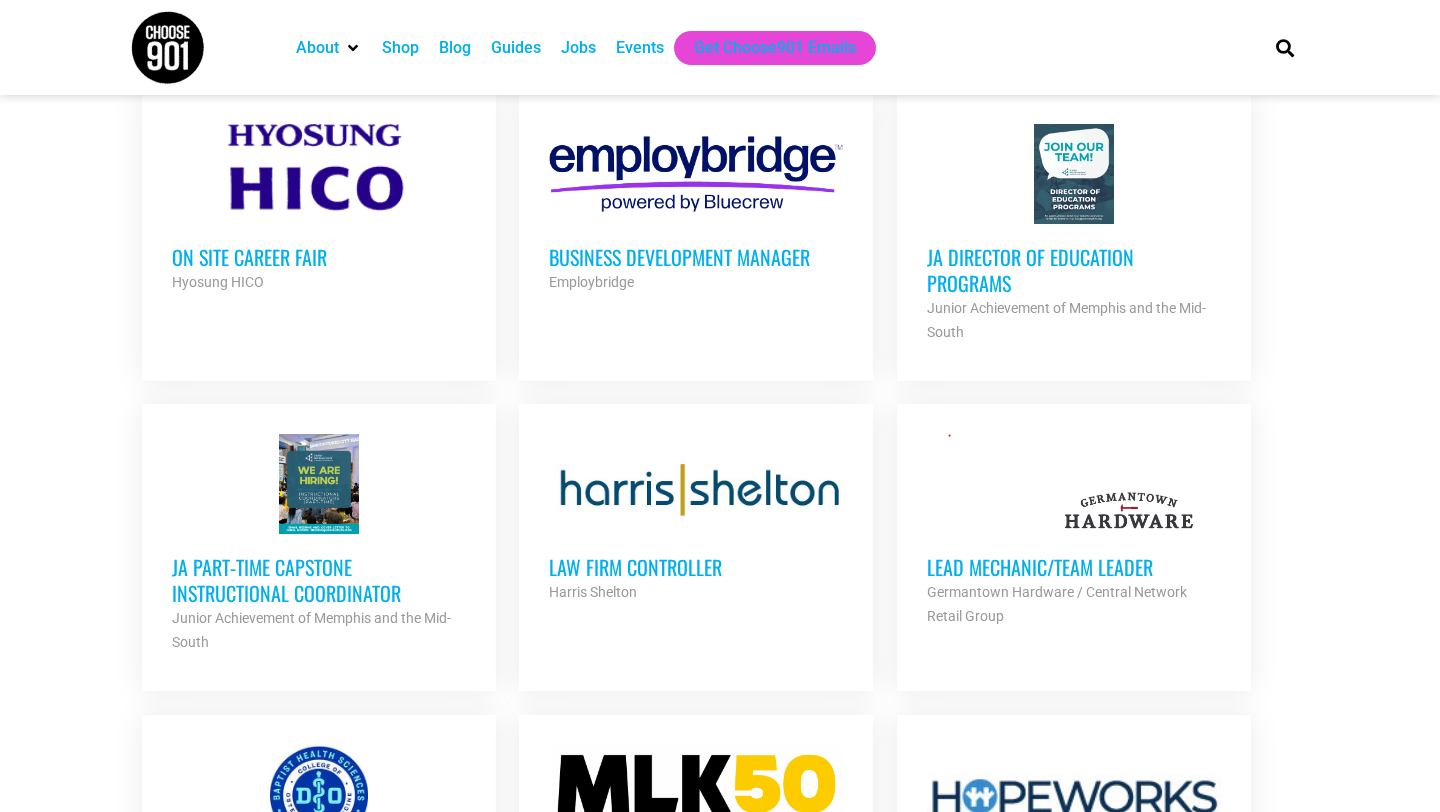 click on "JA Director of Education Programs" at bounding box center [1074, 270] 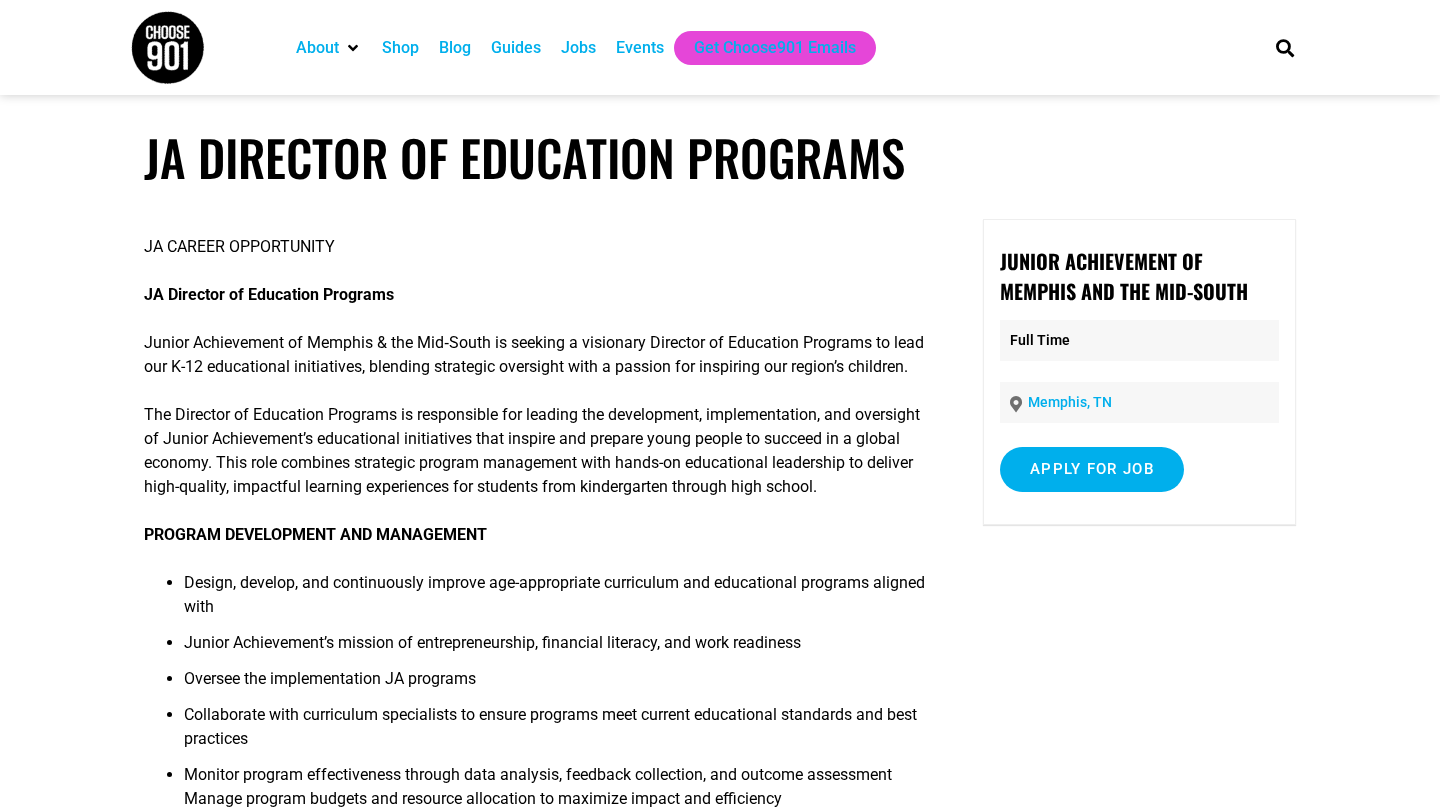 scroll, scrollTop: 0, scrollLeft: 0, axis: both 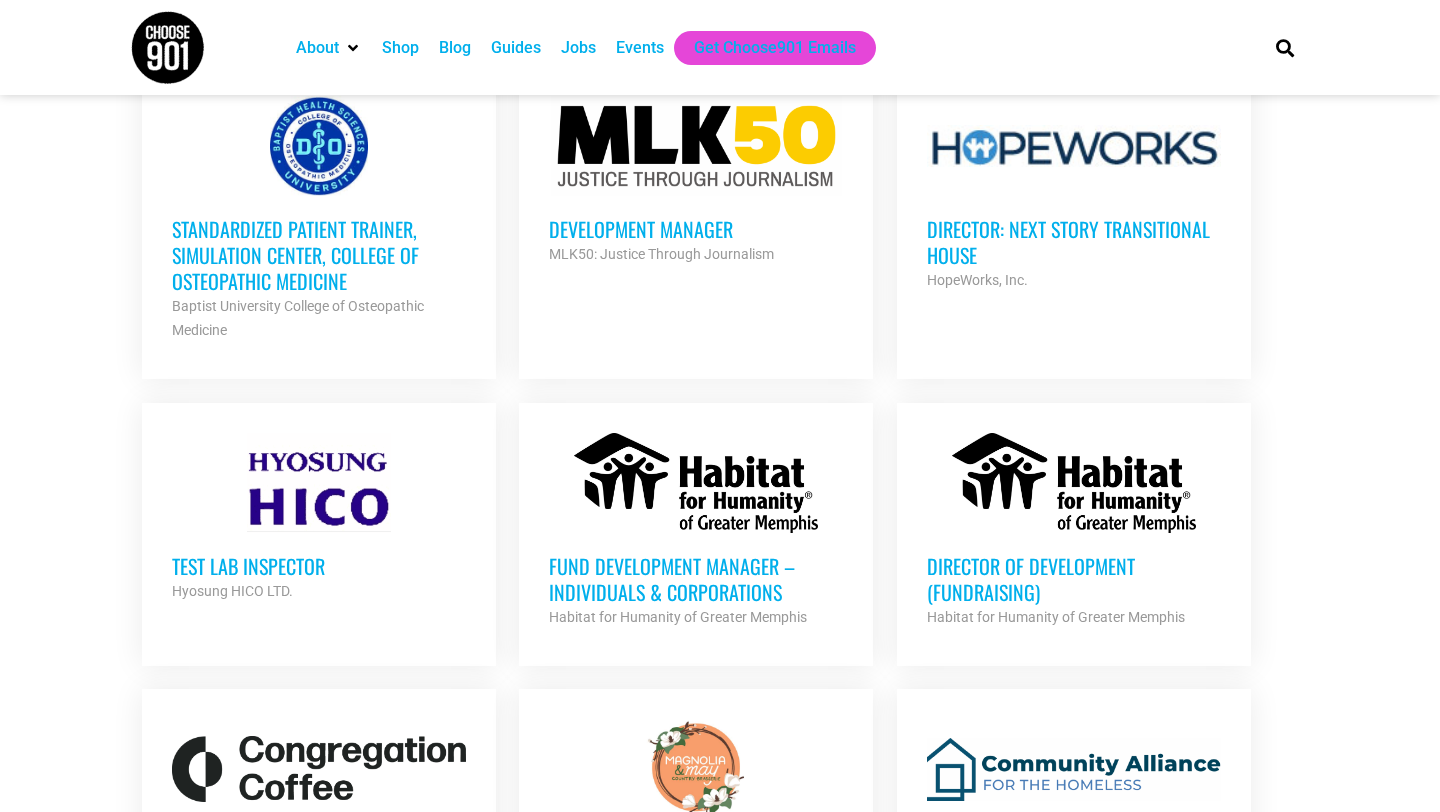 click on "Development Manager" at bounding box center [696, 229] 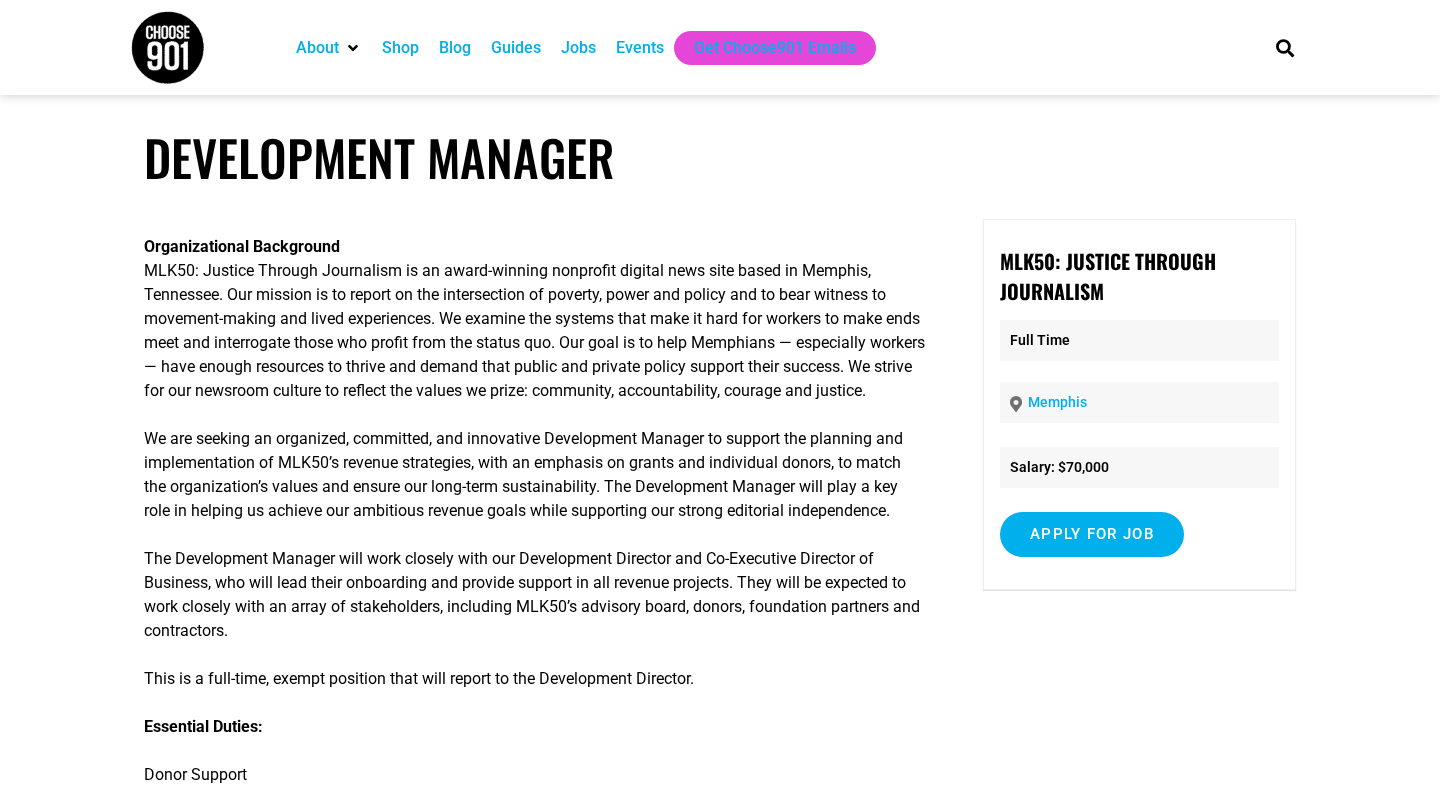 scroll, scrollTop: 0, scrollLeft: 0, axis: both 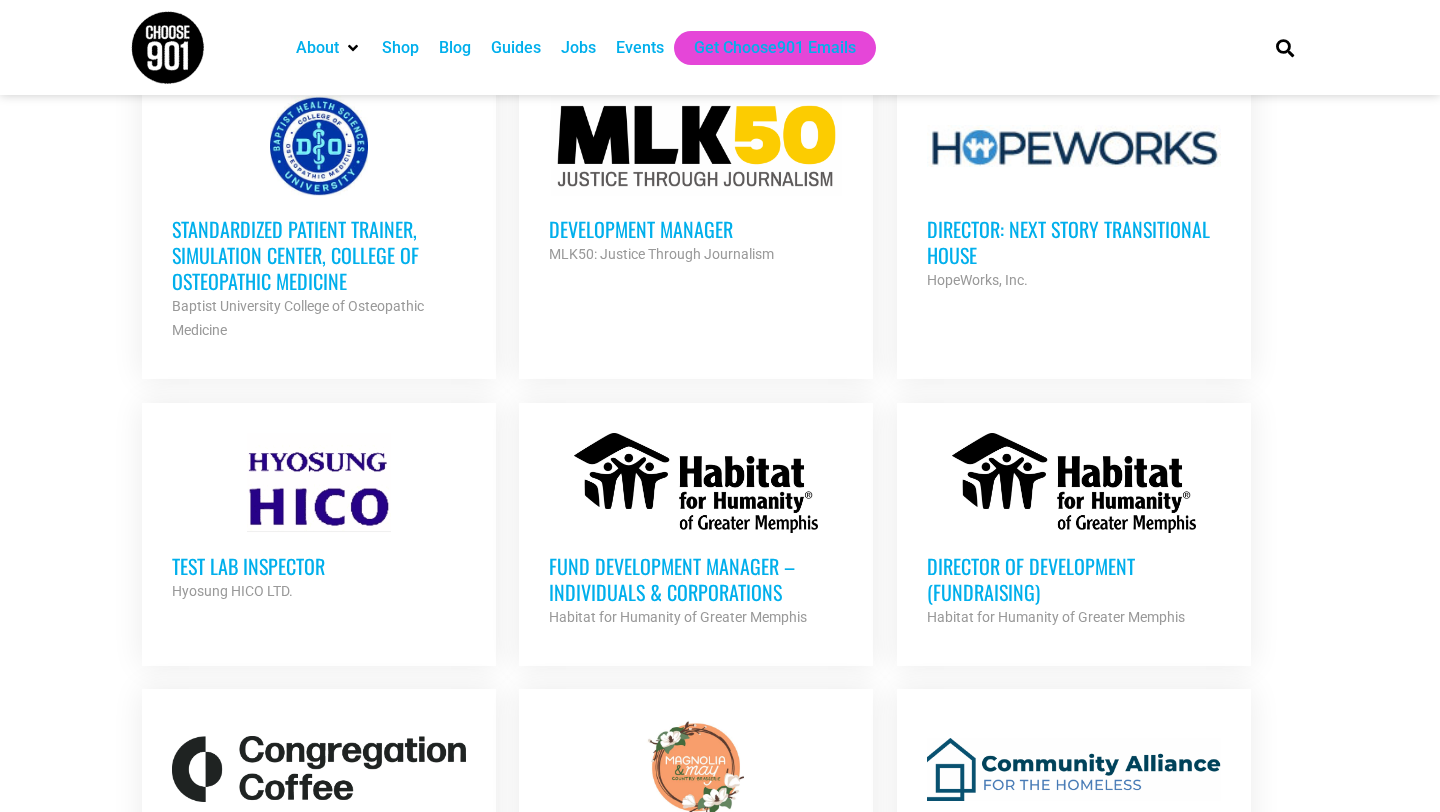 click on "Fund Development Manager – Individuals & Corporations" at bounding box center (696, 579) 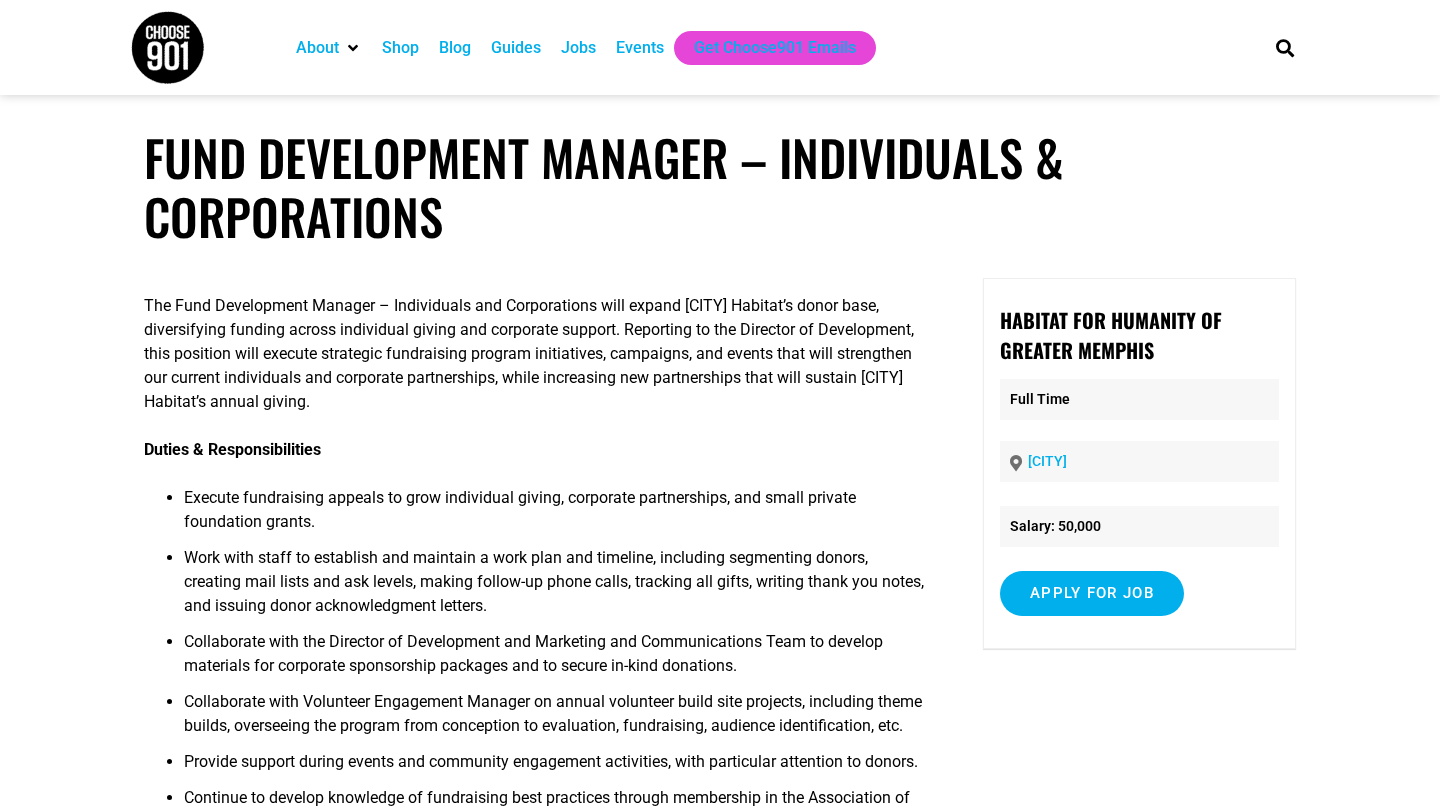 scroll, scrollTop: 0, scrollLeft: 0, axis: both 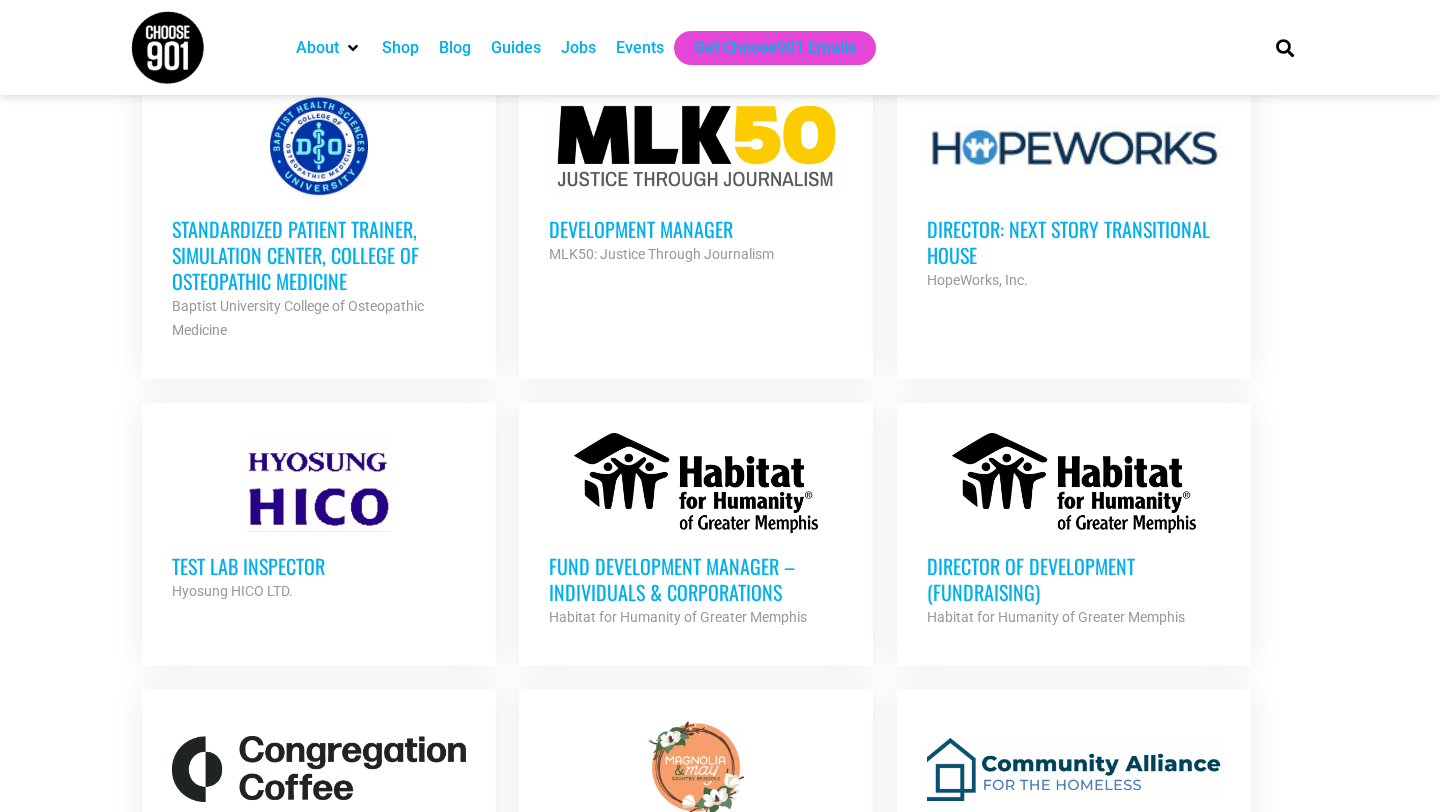 click on "Director of Development (Fundraising)" at bounding box center [1074, 579] 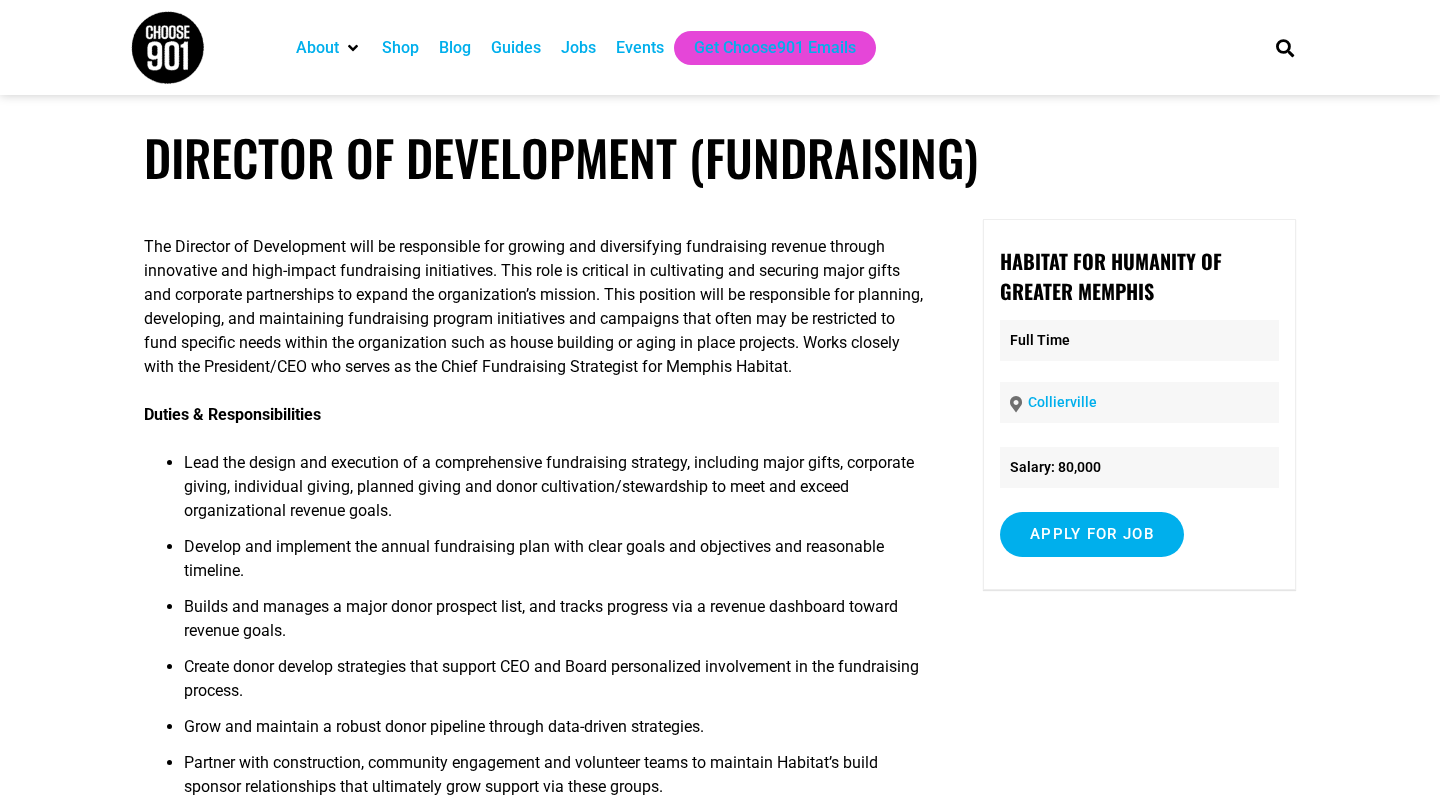 scroll, scrollTop: 0, scrollLeft: 0, axis: both 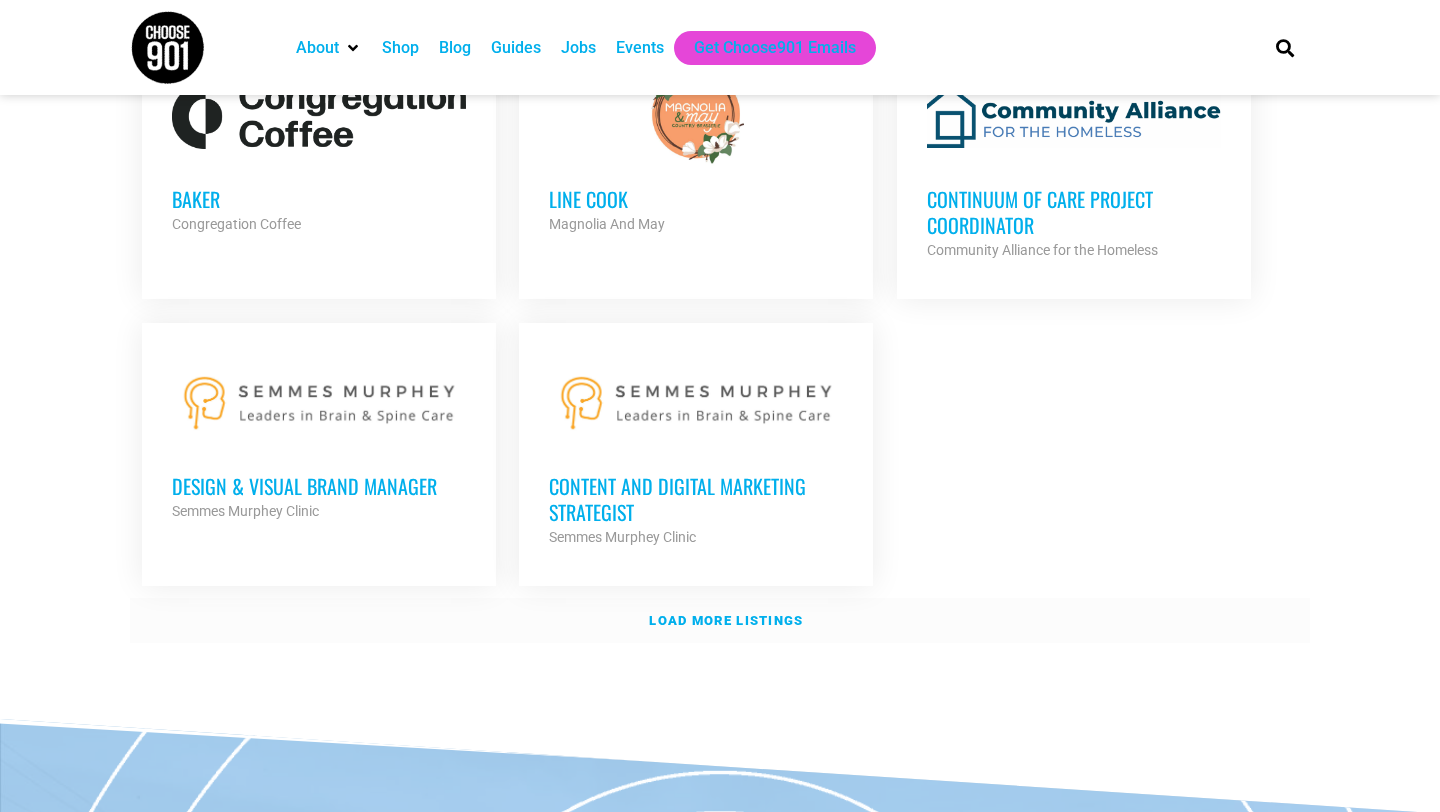 click on "Load more listings" at bounding box center (720, 621) 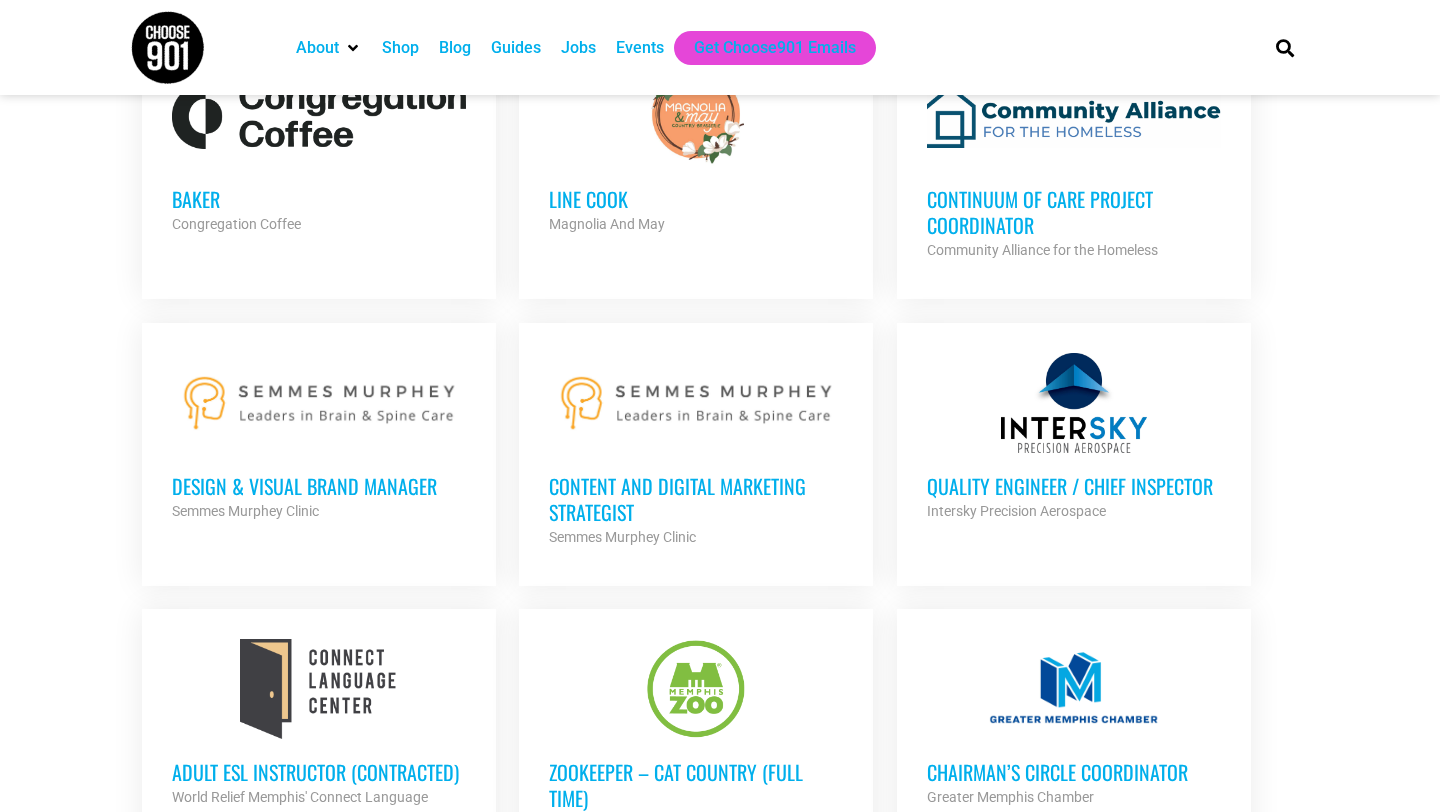 click on "Content and Digital Marketing Strategist" at bounding box center (696, 499) 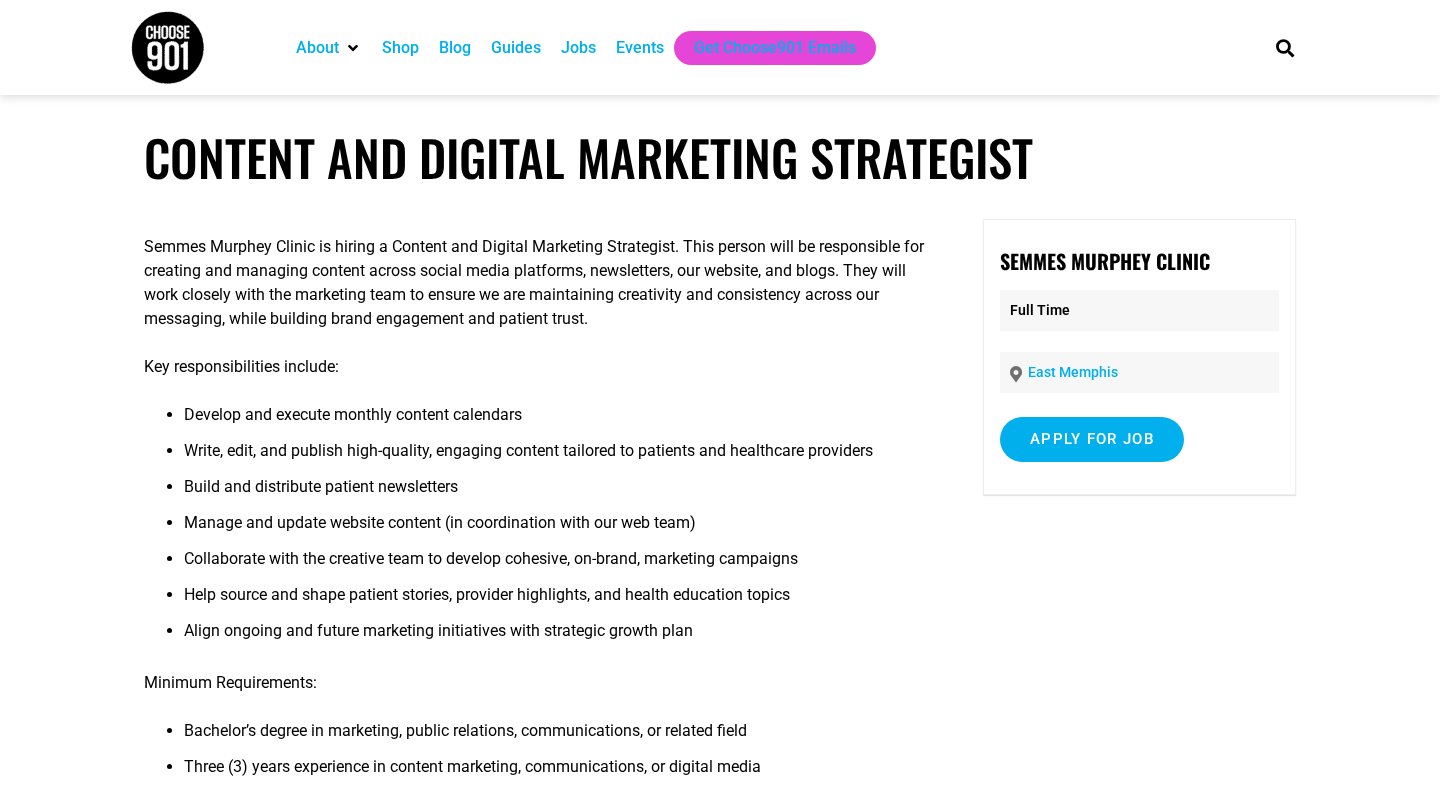 scroll, scrollTop: 0, scrollLeft: 0, axis: both 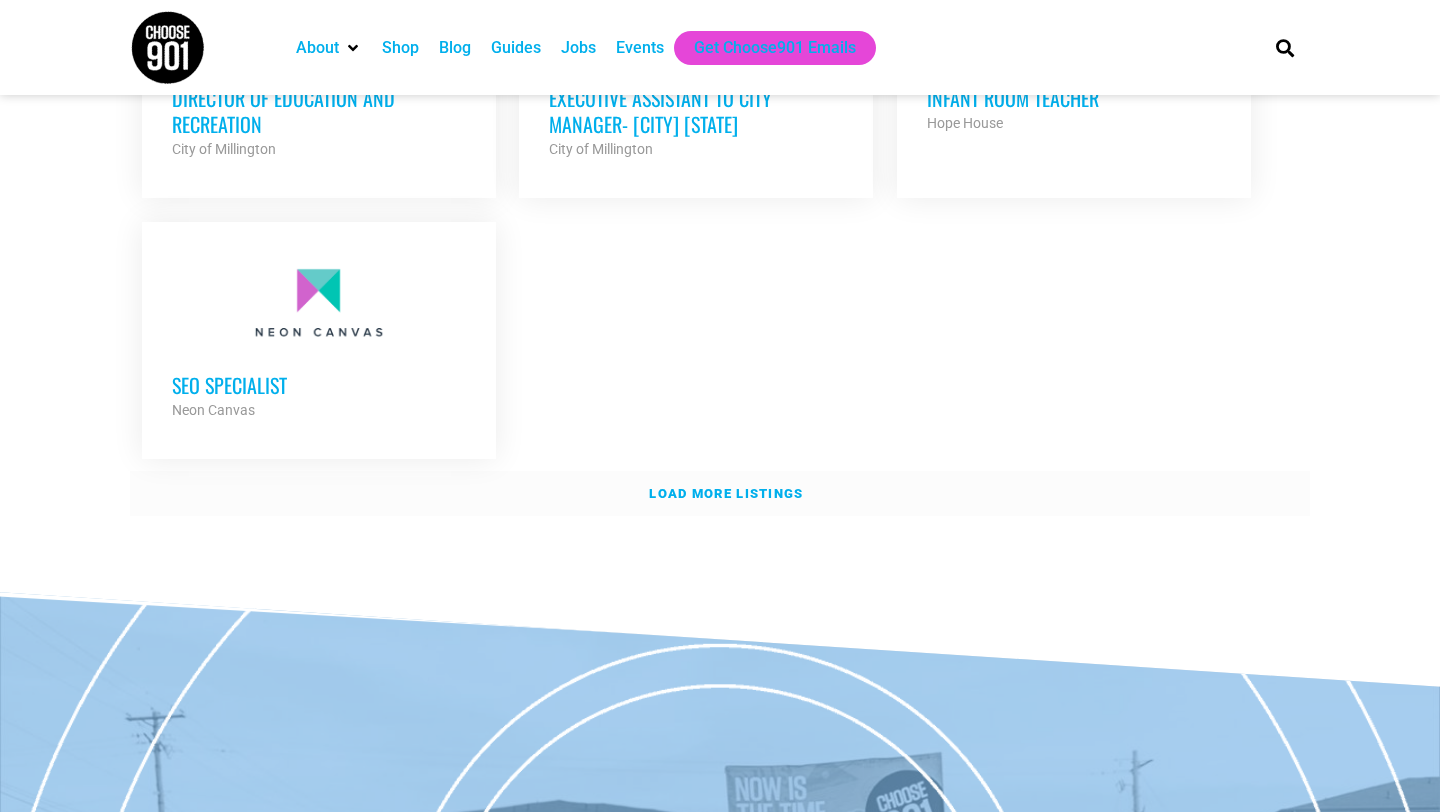 click on "Load more listings" at bounding box center [726, 493] 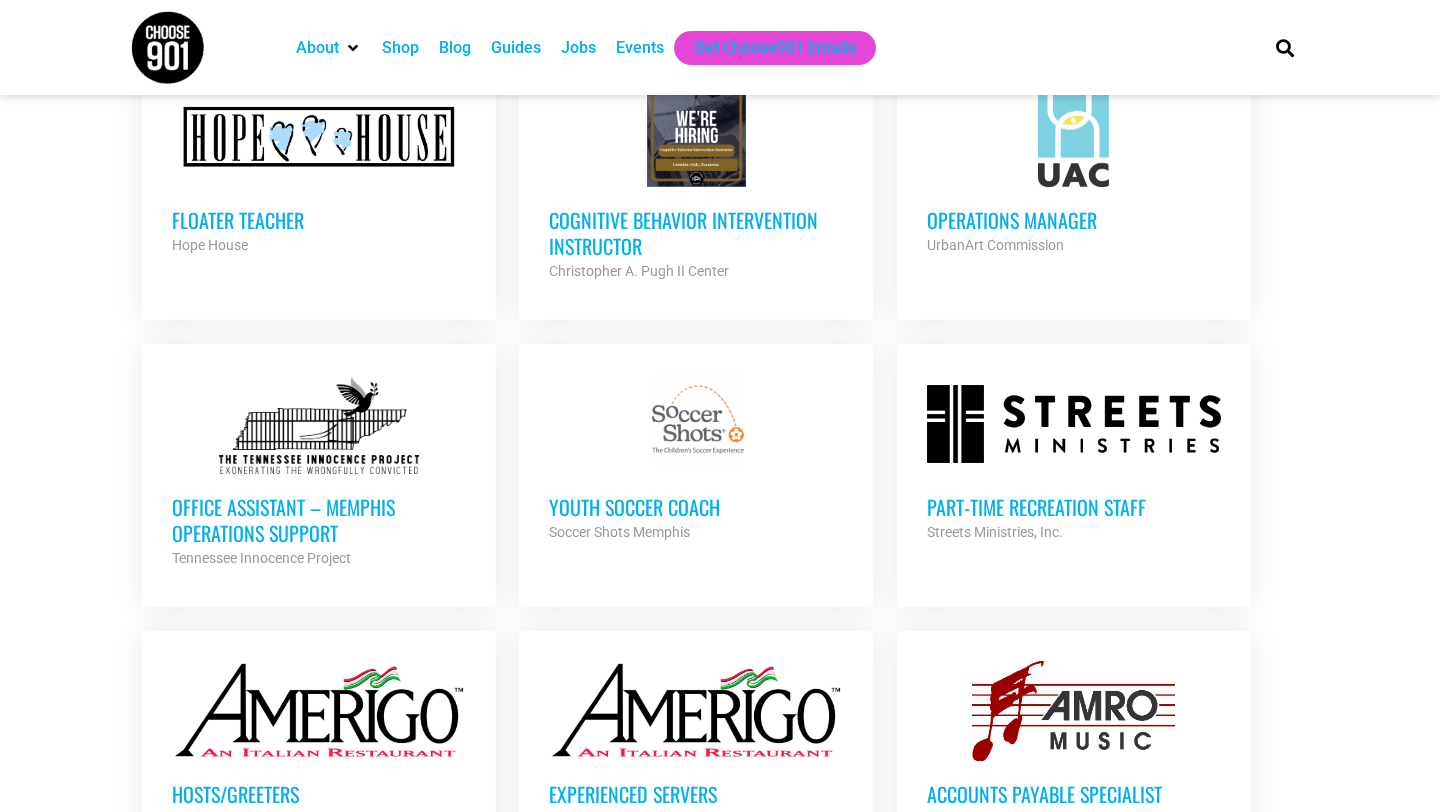 scroll, scrollTop: 5086, scrollLeft: 0, axis: vertical 